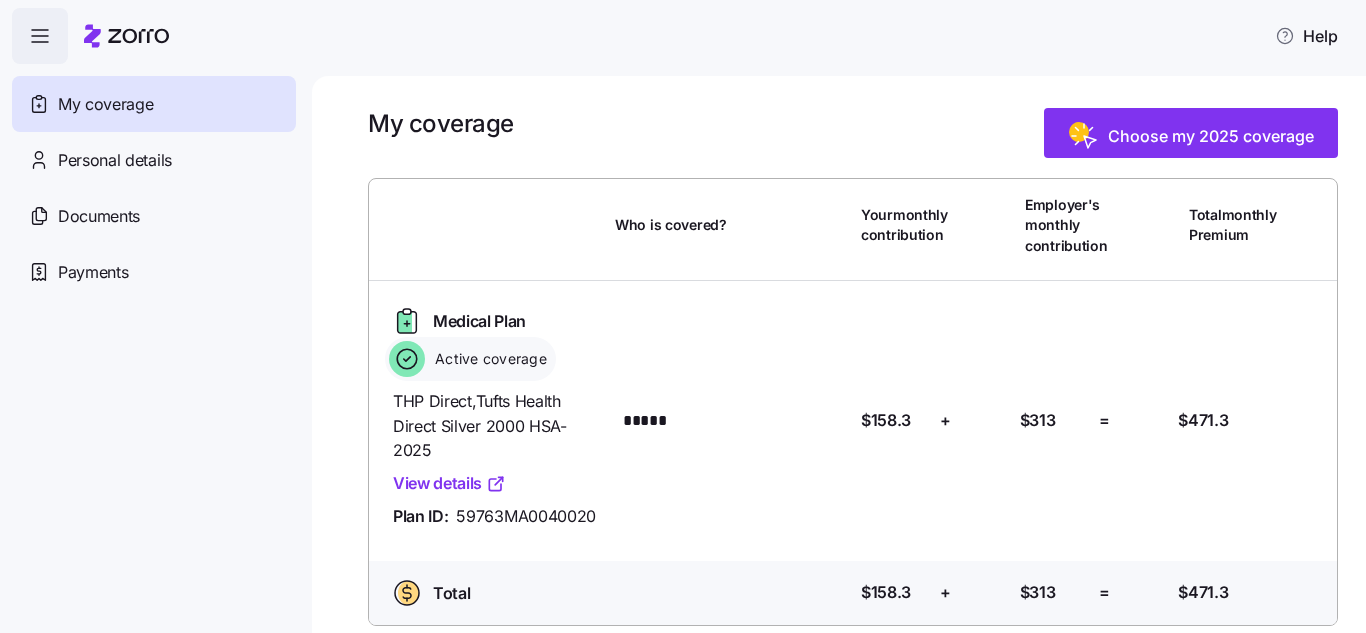scroll, scrollTop: 0, scrollLeft: 0, axis: both 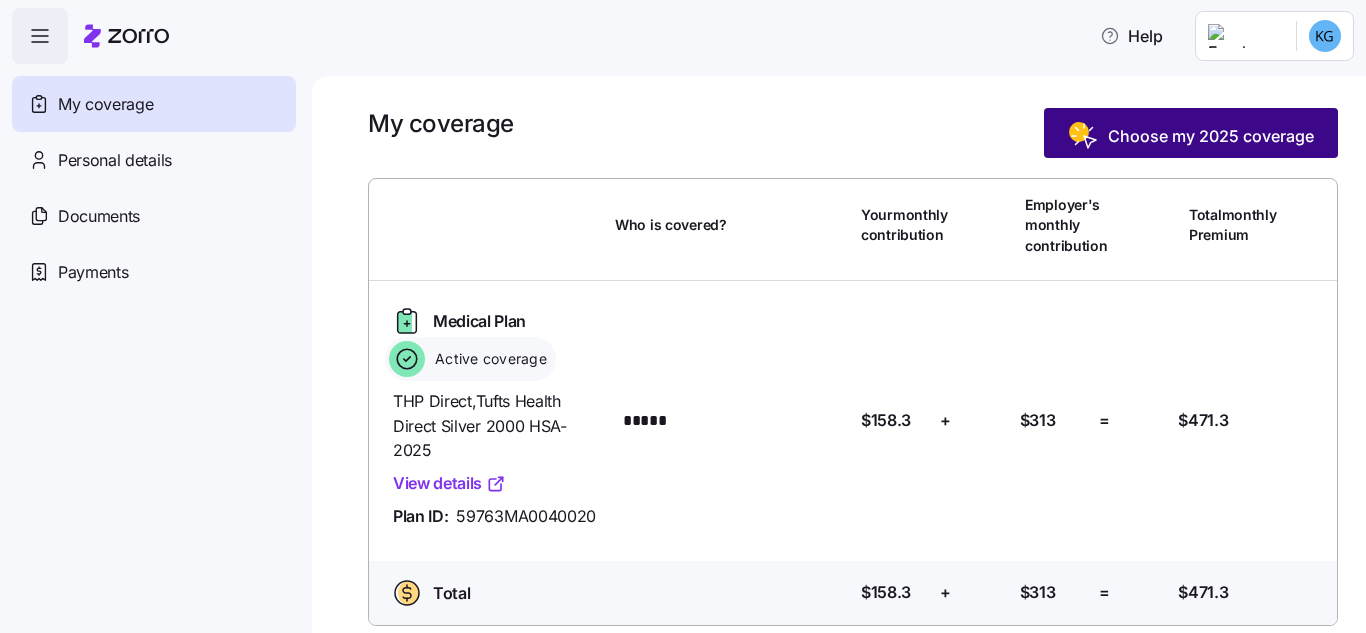 click on "Choose my 2025 coverage" at bounding box center (1211, 136) 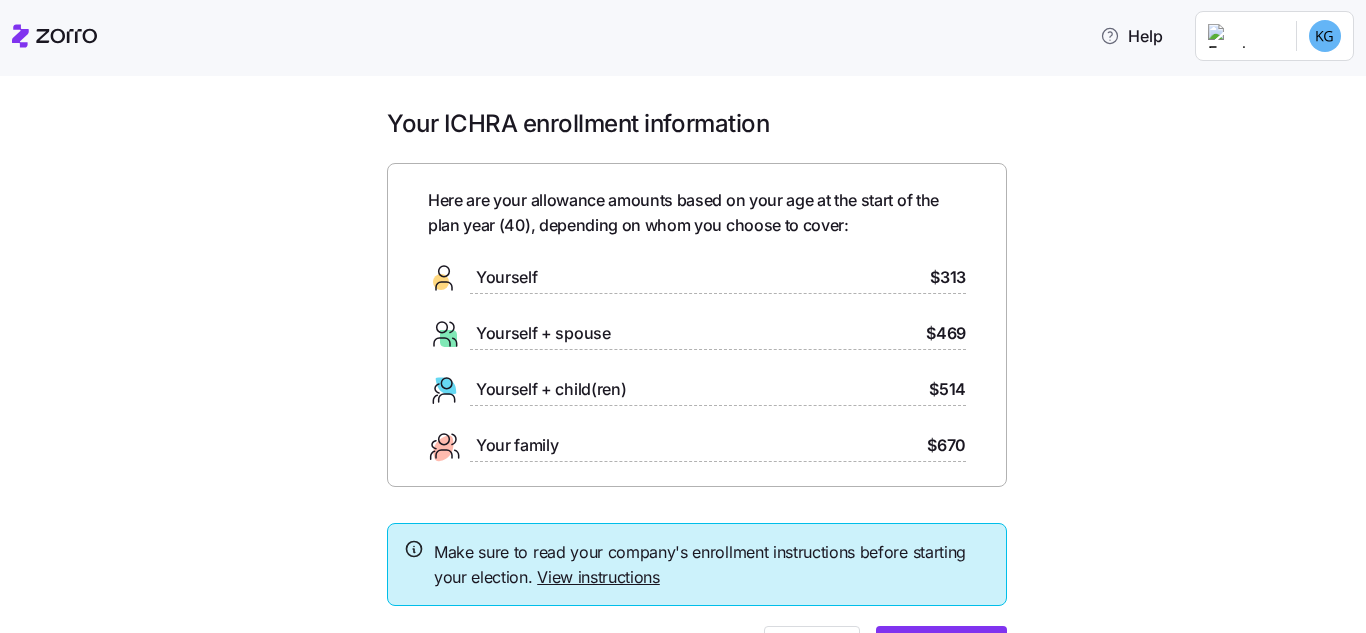 click on "Yourself" at bounding box center (506, 277) 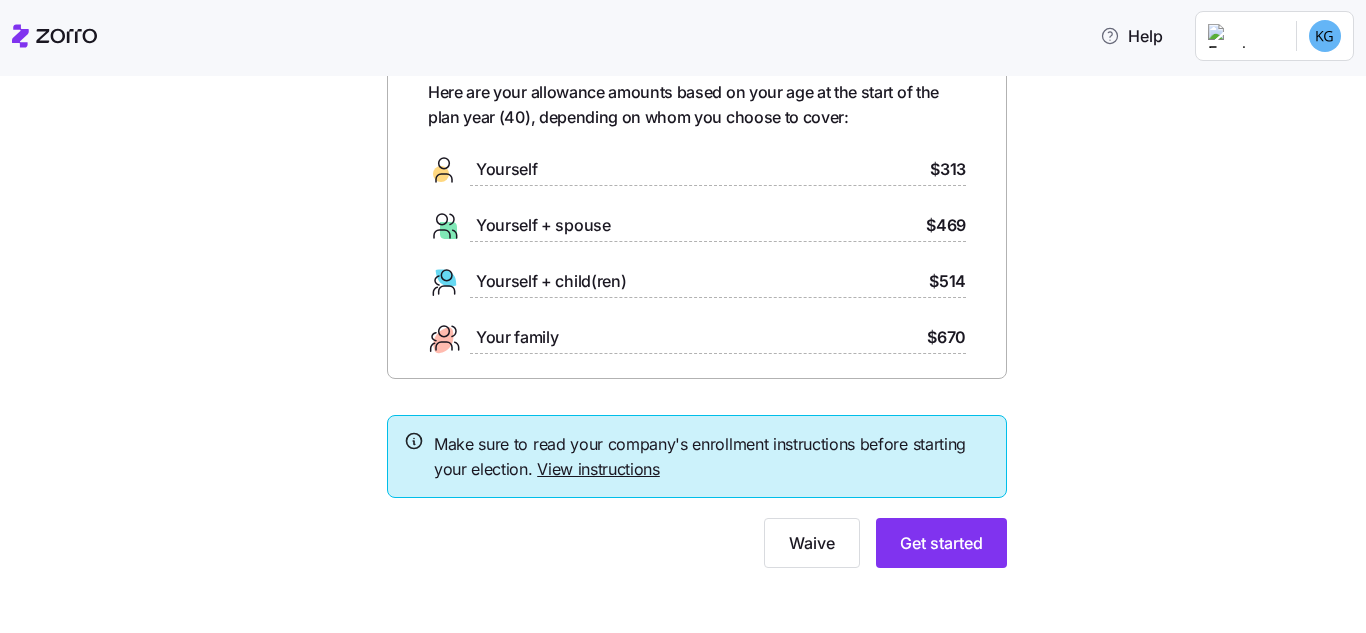 scroll, scrollTop: 115, scrollLeft: 0, axis: vertical 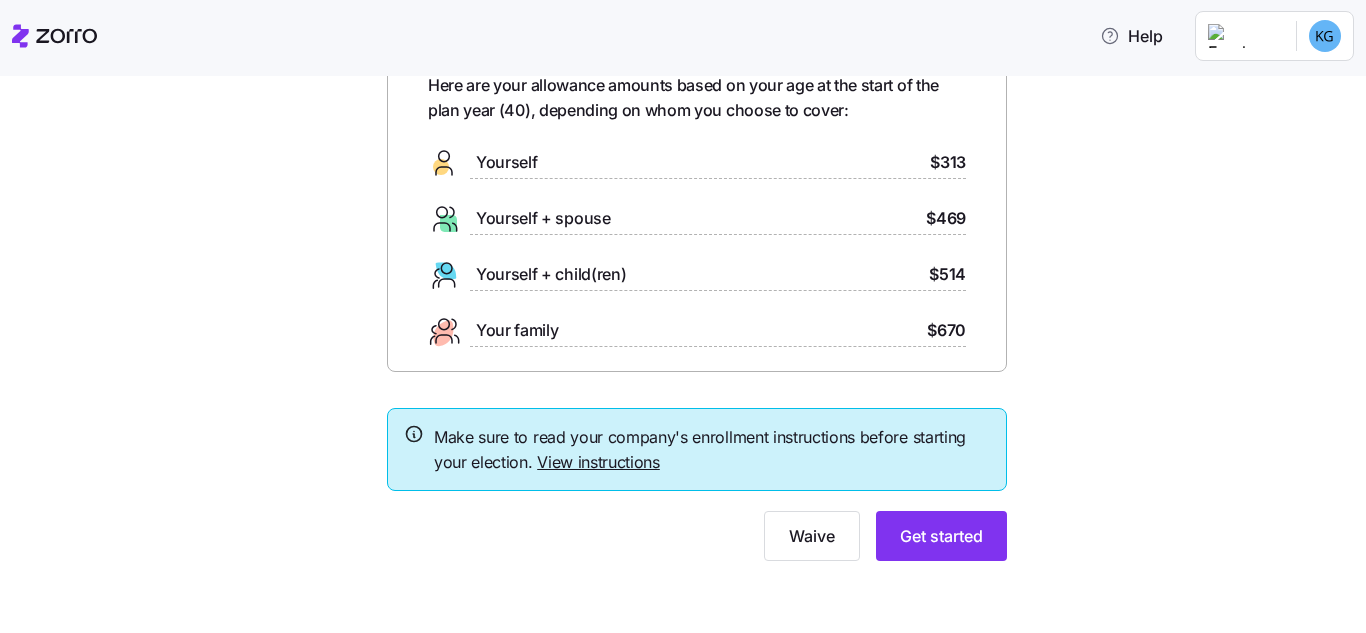 click on "Yourself [PRICE]" at bounding box center (697, 163) 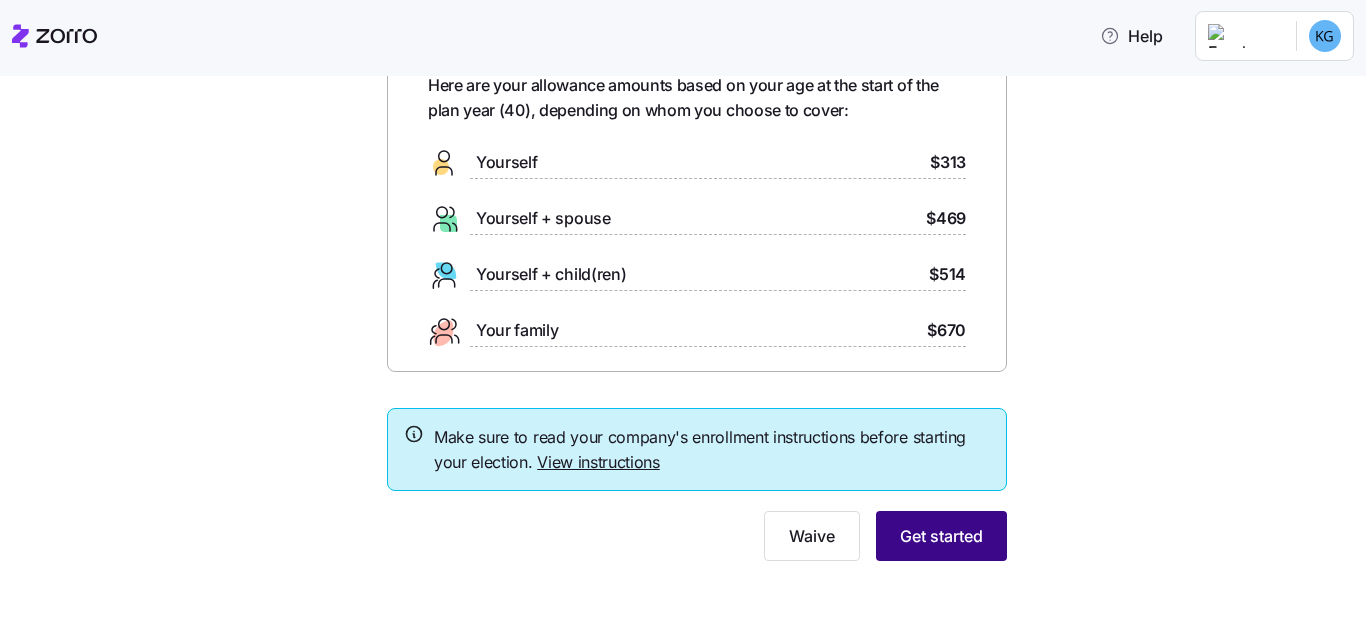 click on "Get started" at bounding box center (941, 536) 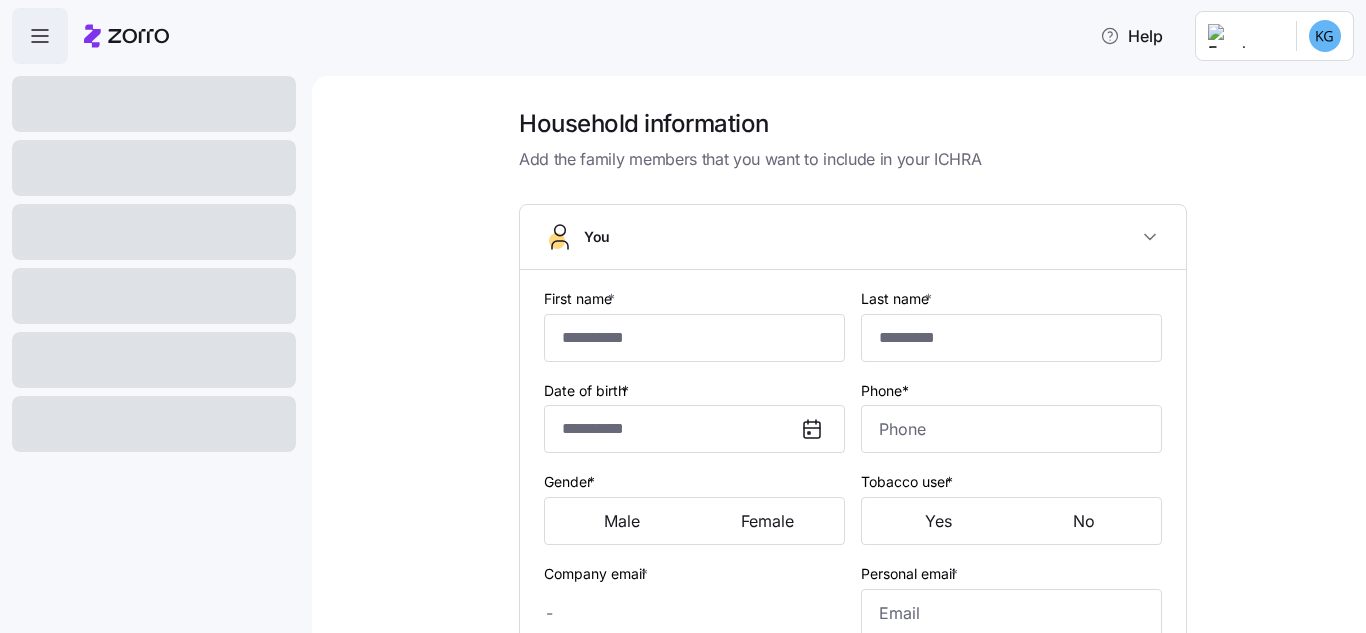 type on "*****" 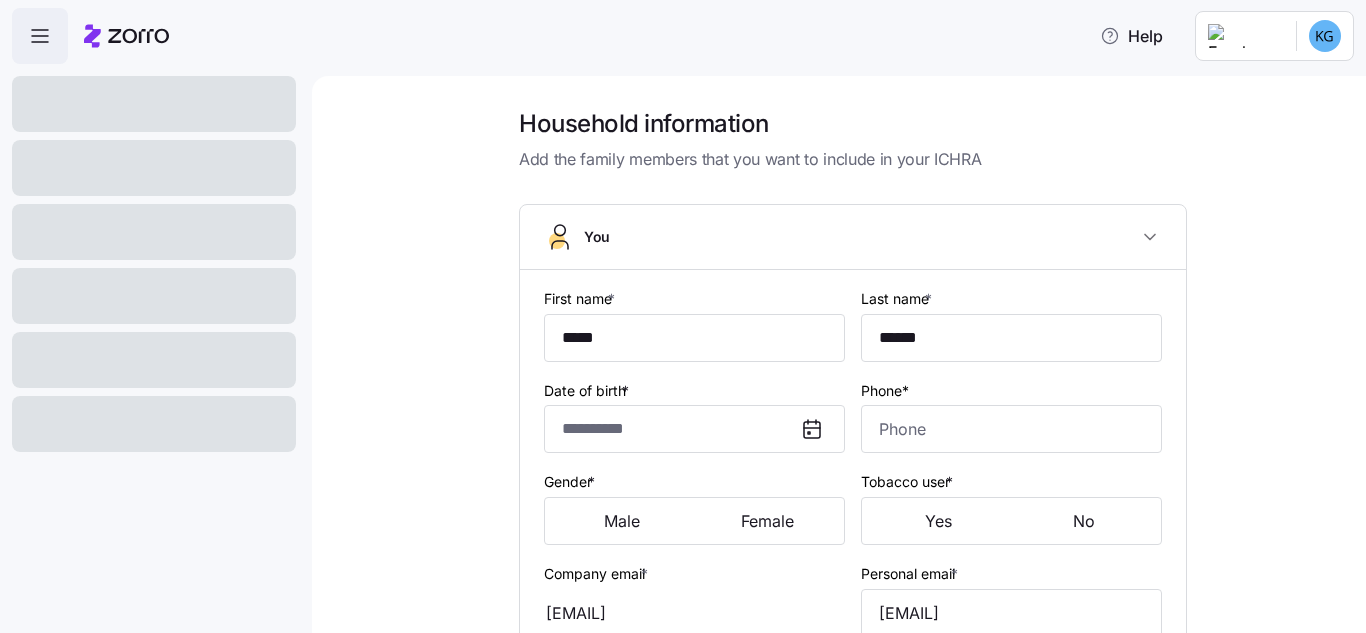 type on "**********" 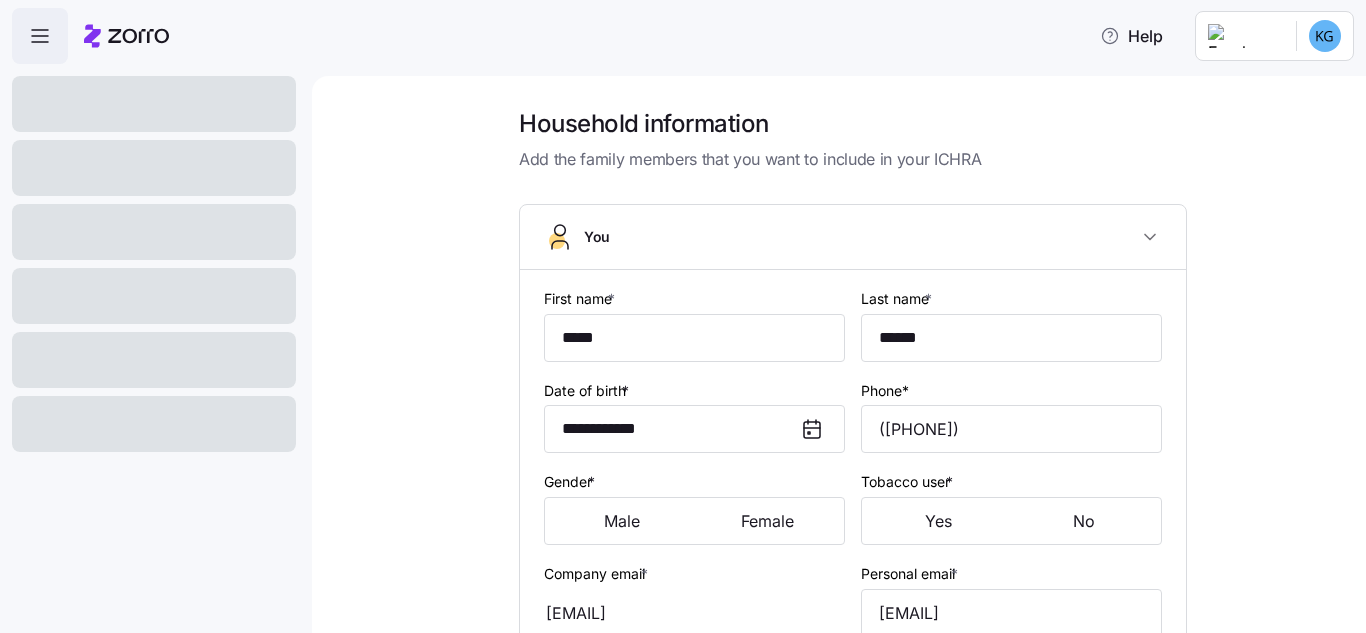 type on "Single" 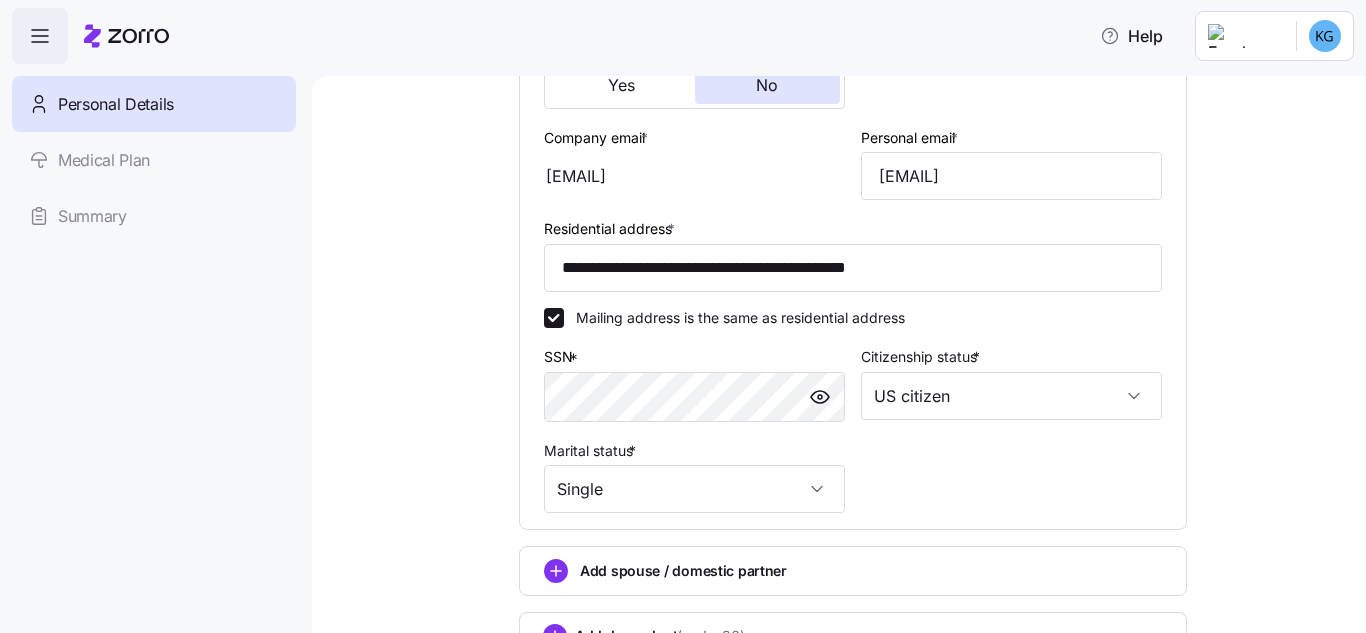 scroll, scrollTop: 693, scrollLeft: 0, axis: vertical 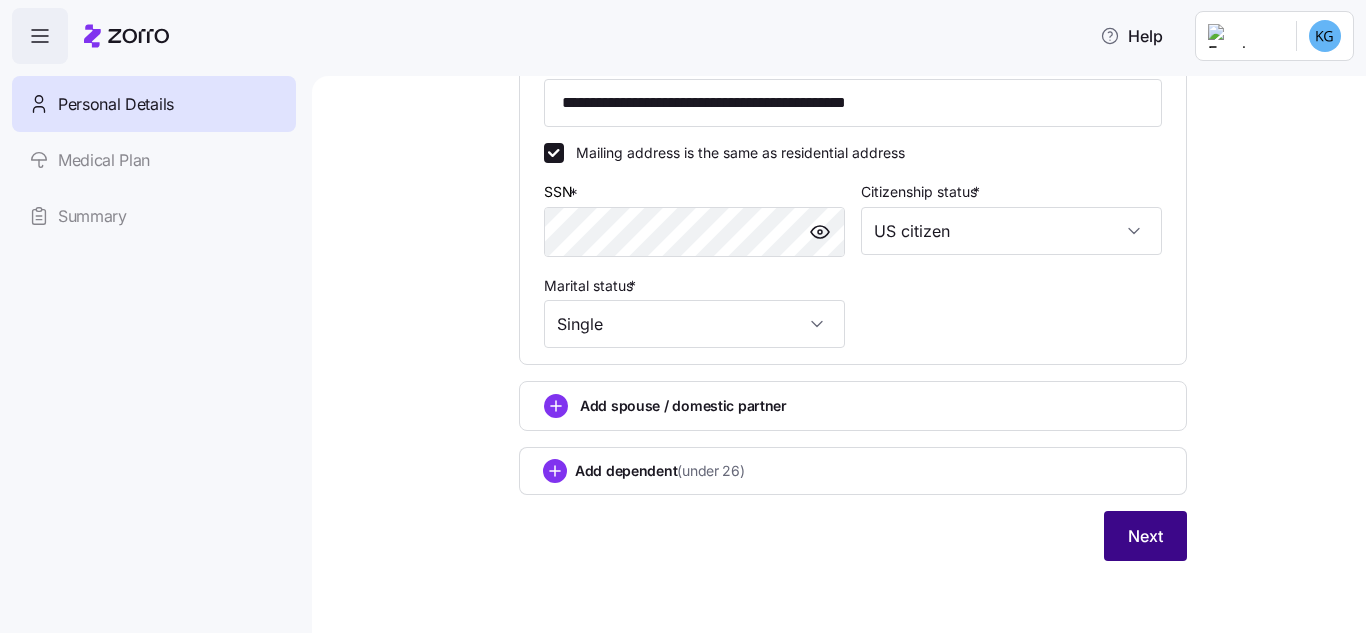 click on "Next" at bounding box center (1145, 536) 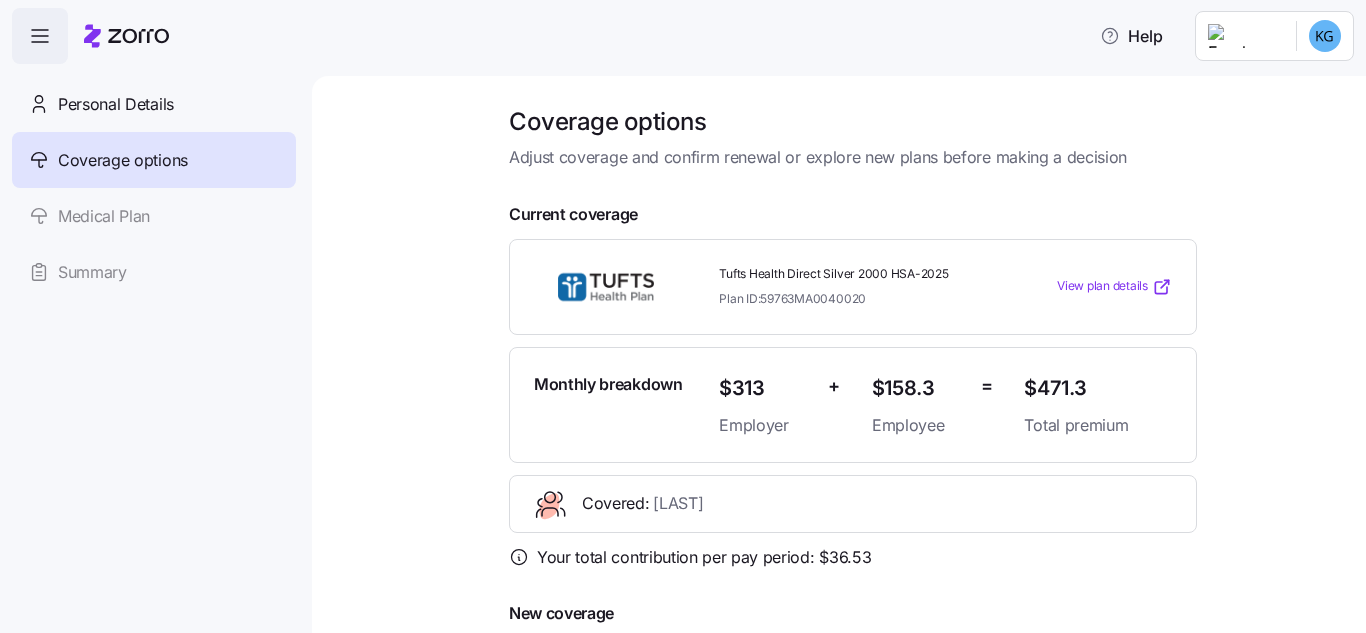 scroll, scrollTop: 0, scrollLeft: 0, axis: both 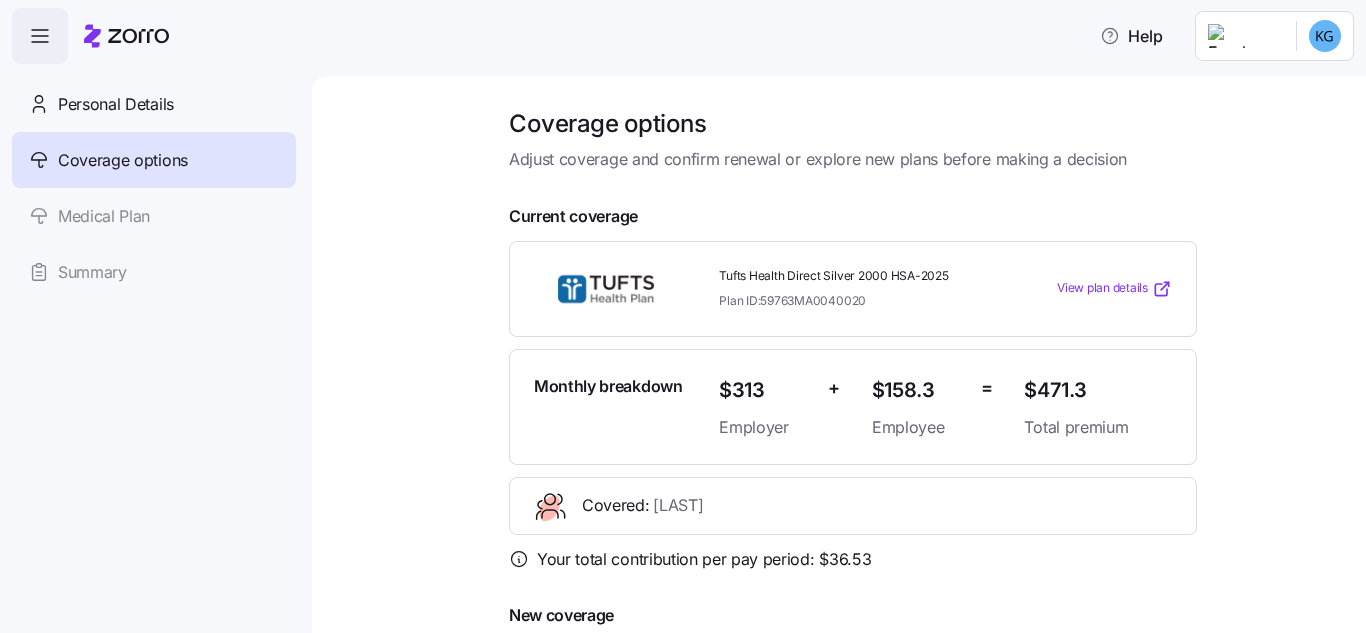 click on "View plan details" at bounding box center (1102, 288) 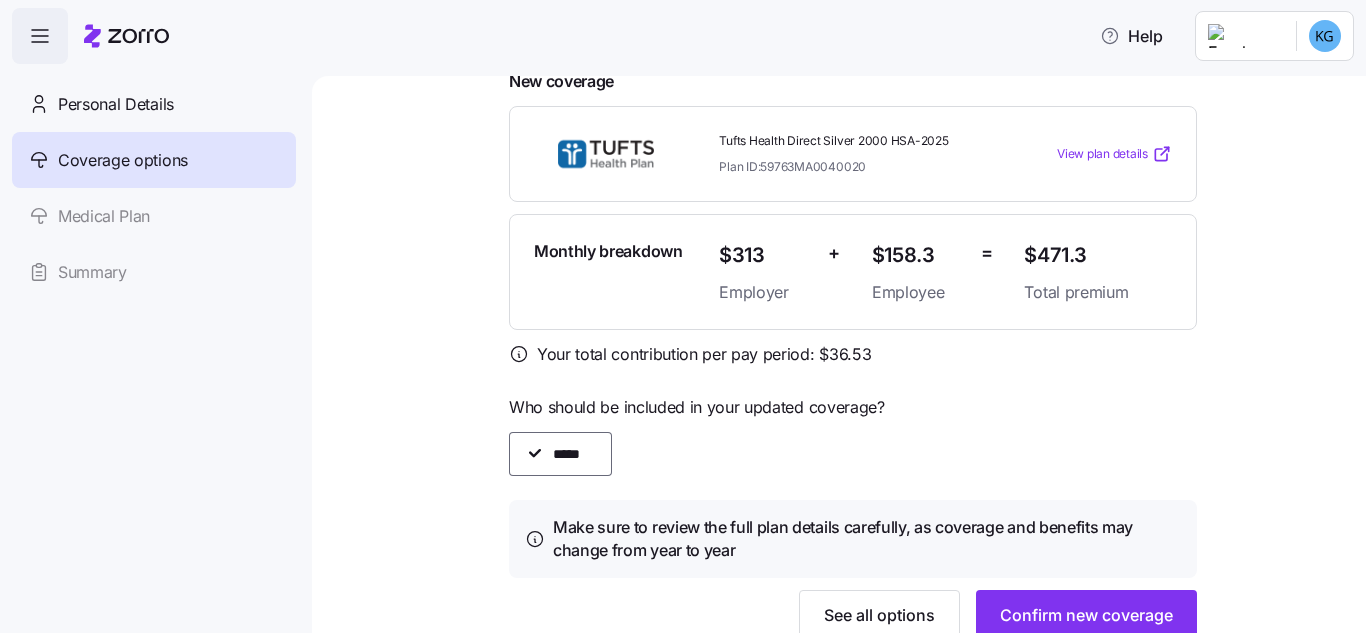 scroll, scrollTop: 600, scrollLeft: 0, axis: vertical 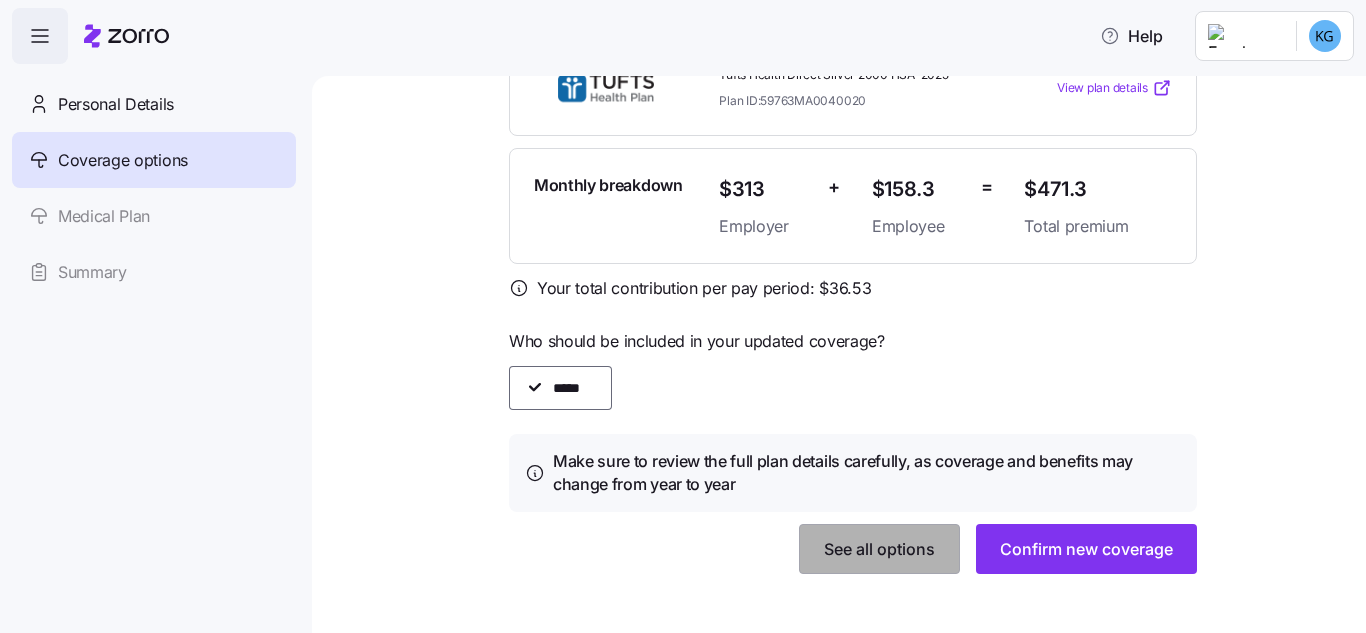 click on "See all options" at bounding box center (879, 549) 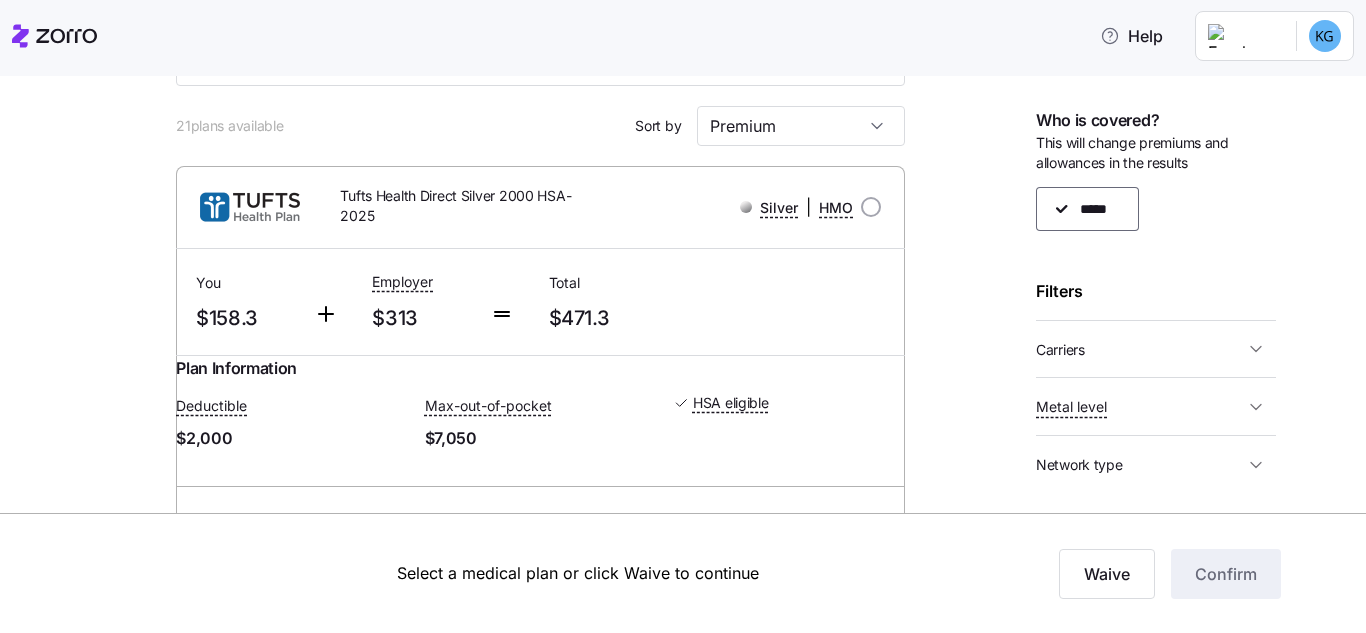 scroll, scrollTop: 0, scrollLeft: 0, axis: both 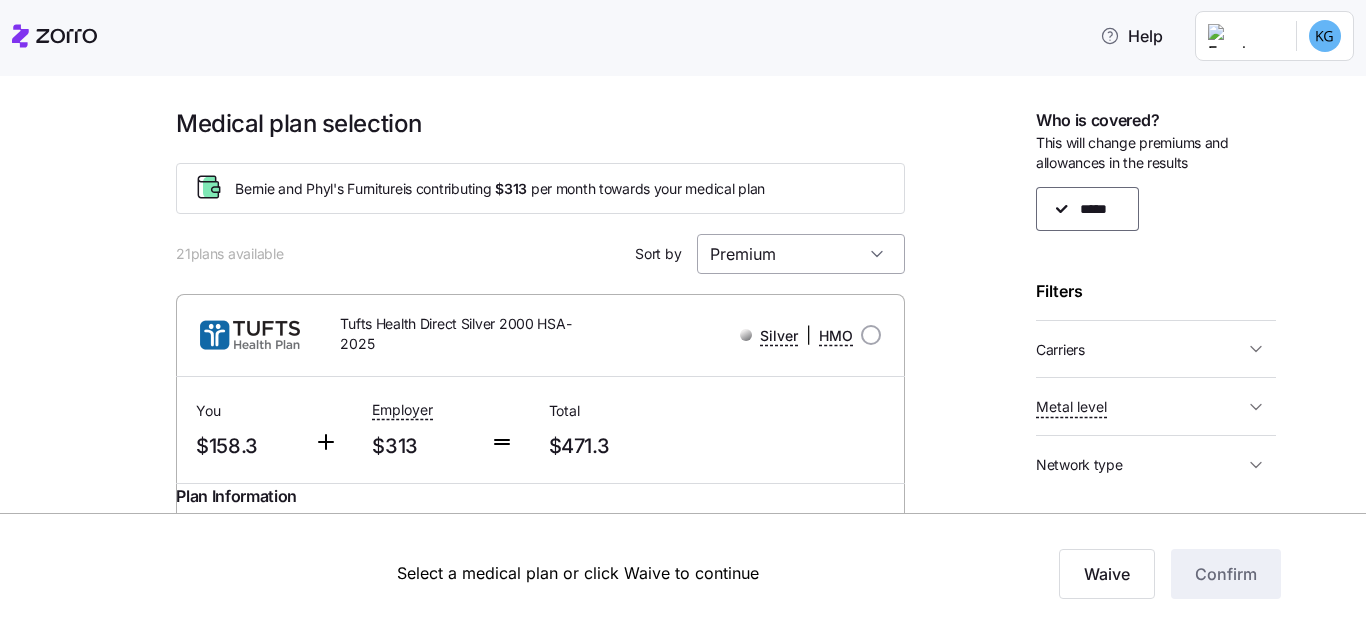 click on "Premium" at bounding box center (801, 254) 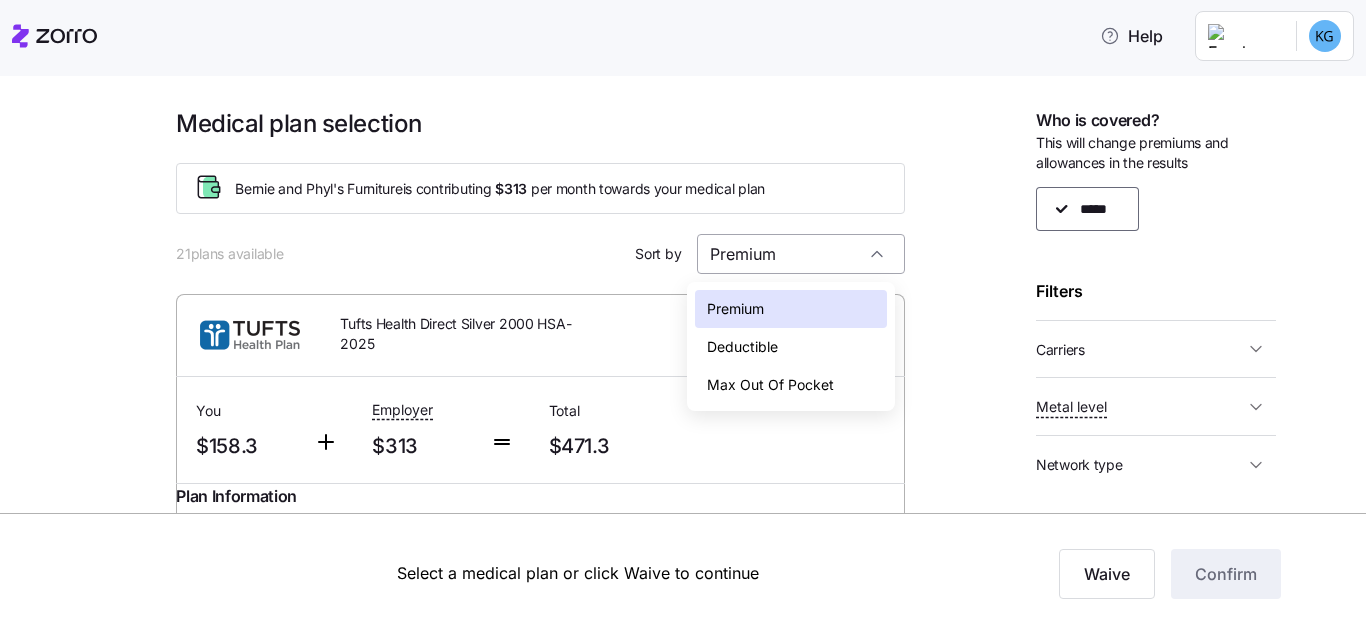 click on "Premium" at bounding box center [801, 254] 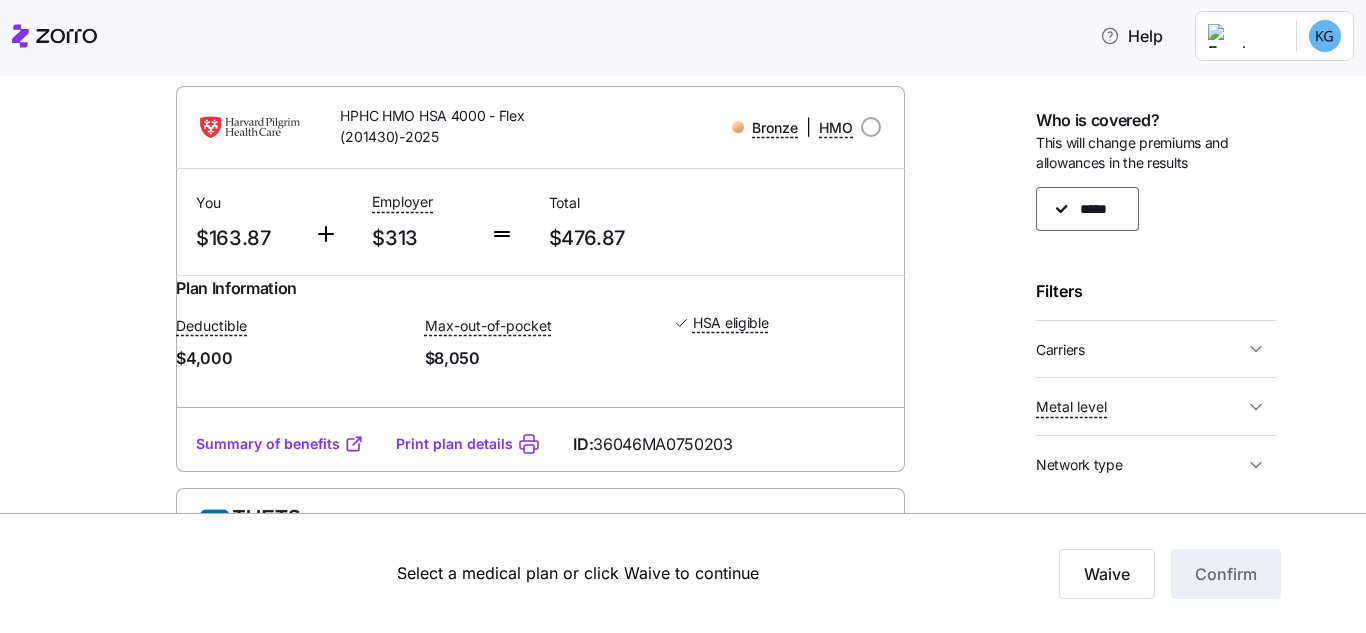scroll, scrollTop: 1800, scrollLeft: 0, axis: vertical 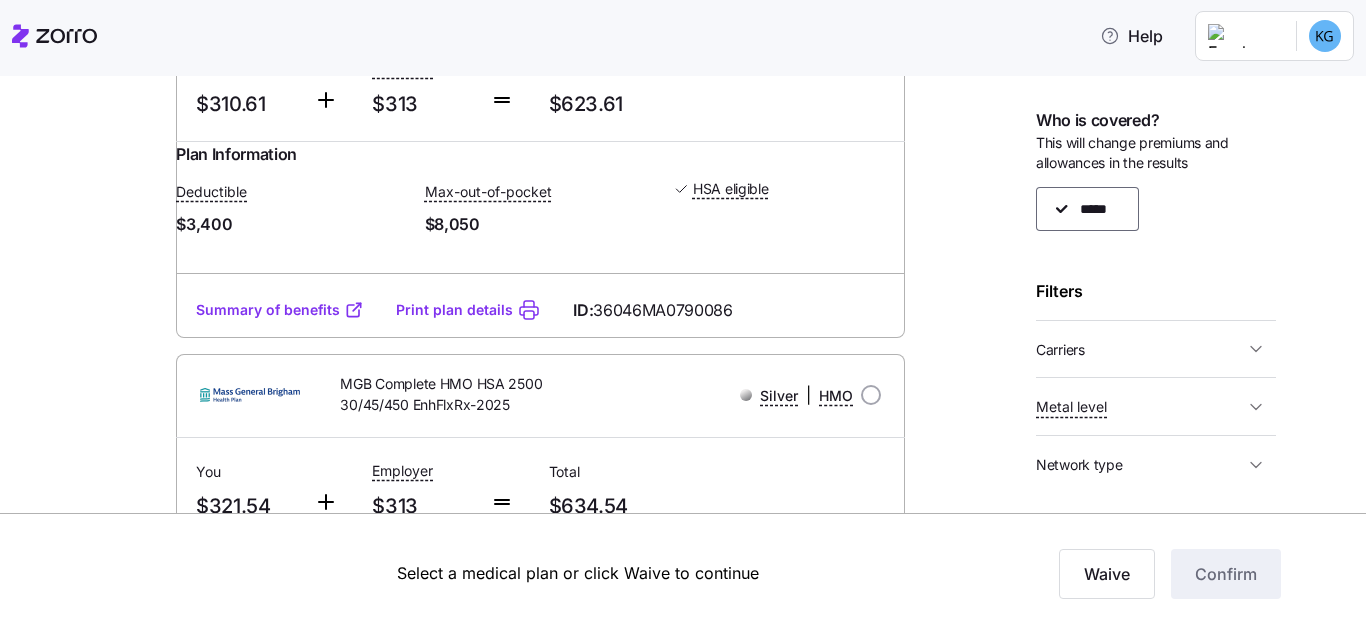 click on "HPHC PPO Access HSA 3400 - Flex (201460)-2025" at bounding box center [465, -8] 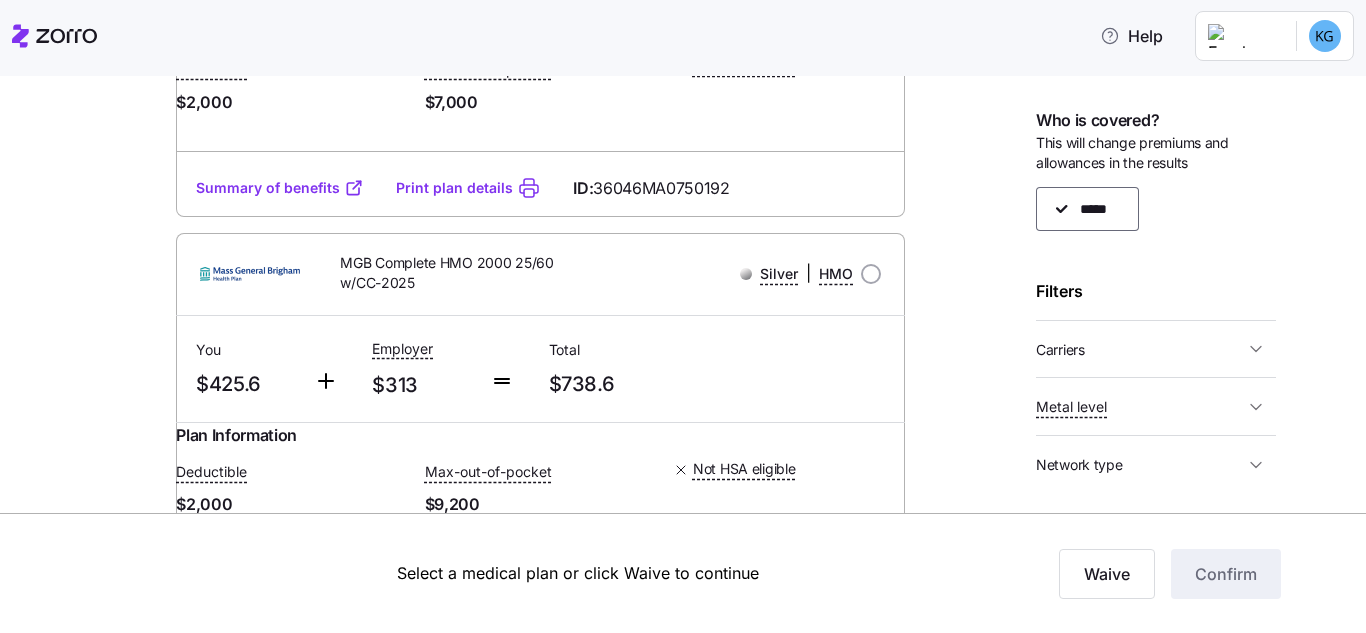scroll, scrollTop: 6500, scrollLeft: 0, axis: vertical 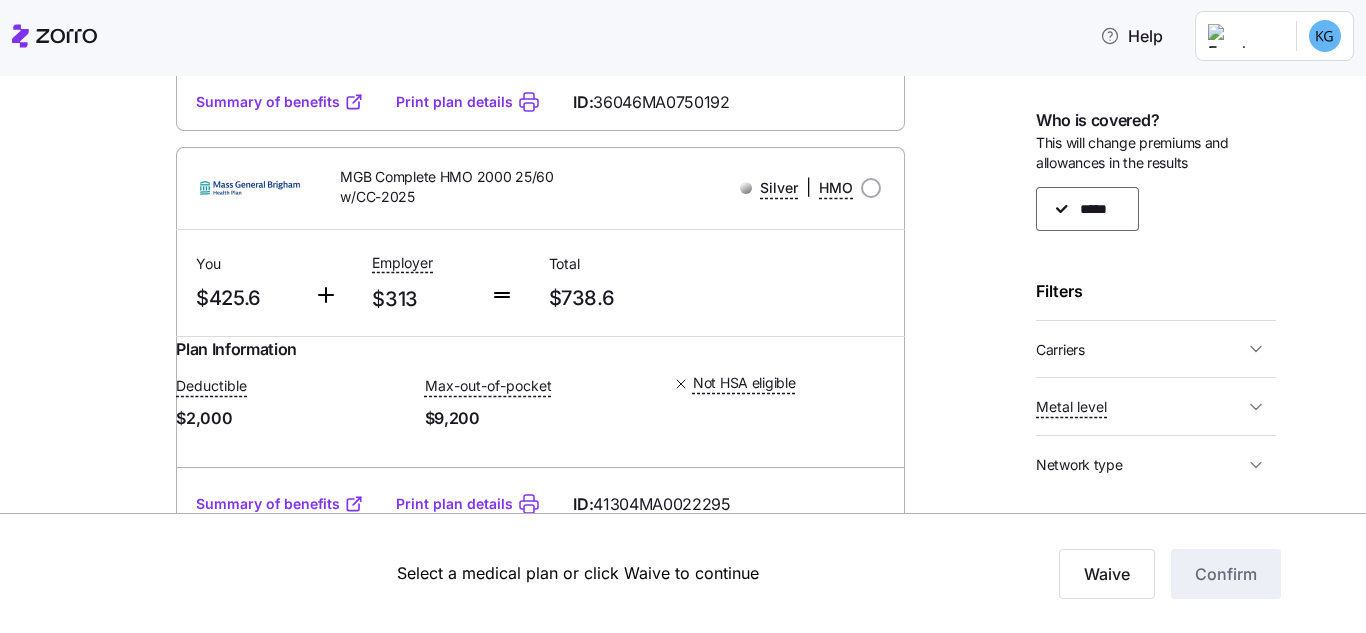 click on "Summary of benefits" at bounding box center [280, 102] 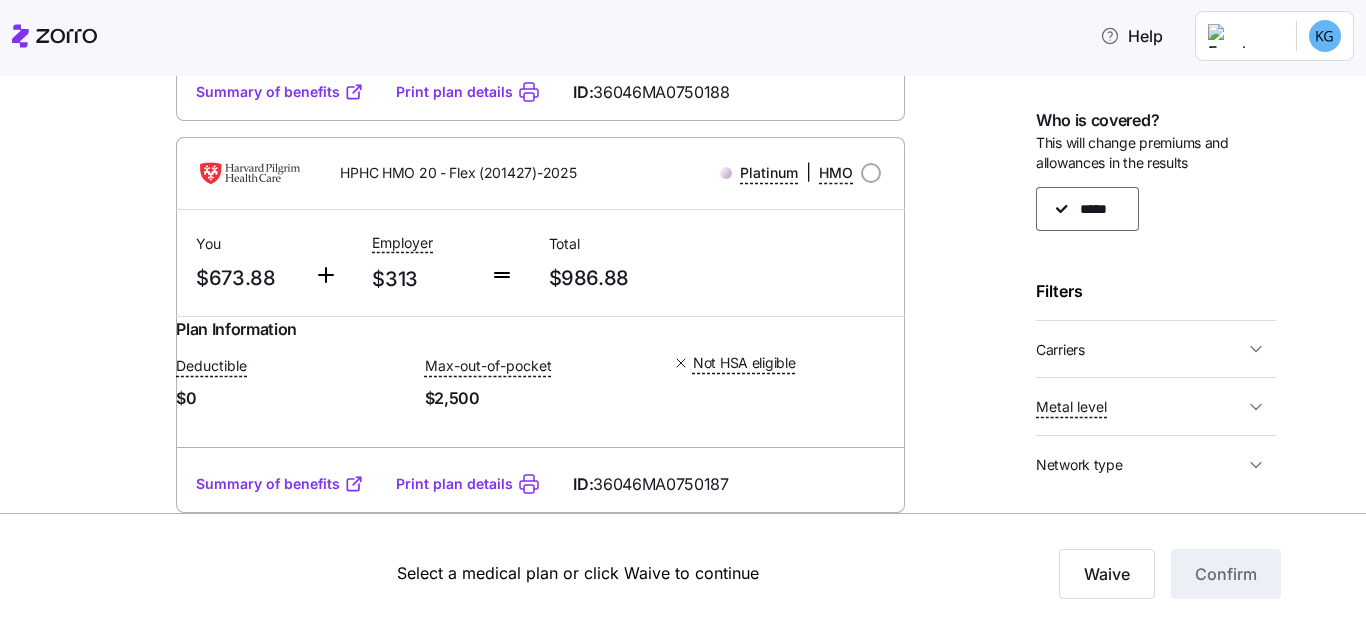 scroll, scrollTop: 7928, scrollLeft: 0, axis: vertical 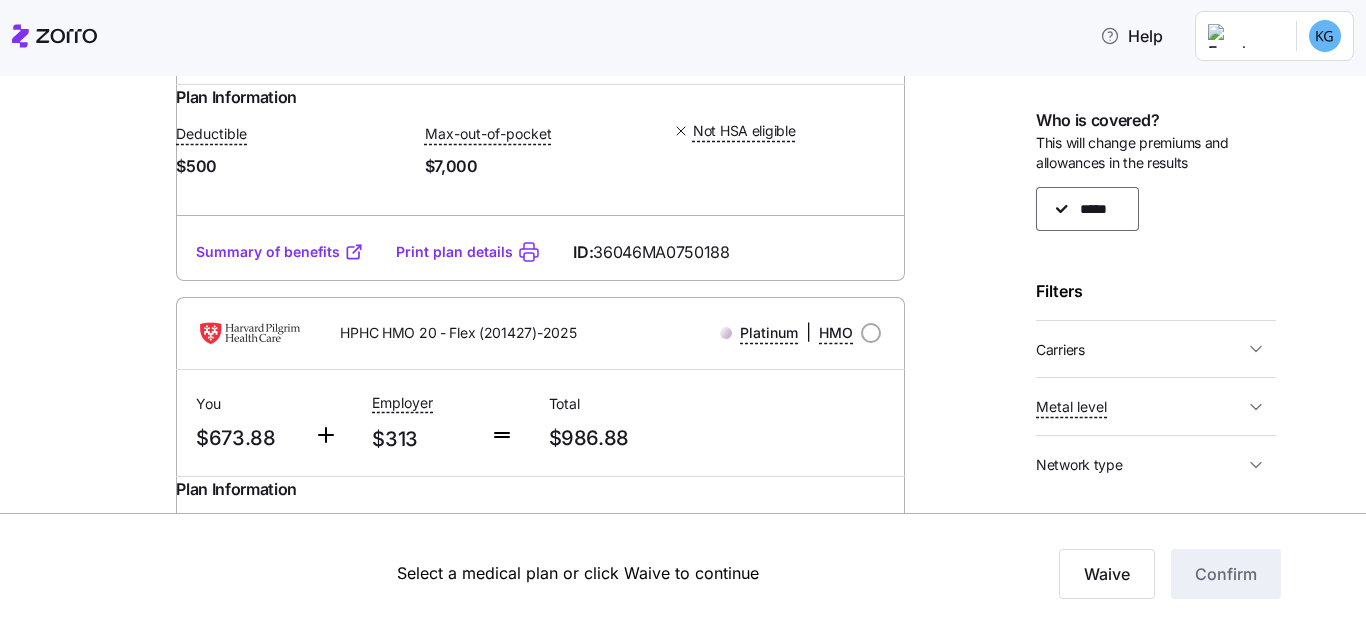 drag, startPoint x: 584, startPoint y: 347, endPoint x: 339, endPoint y: 332, distance: 245.45876 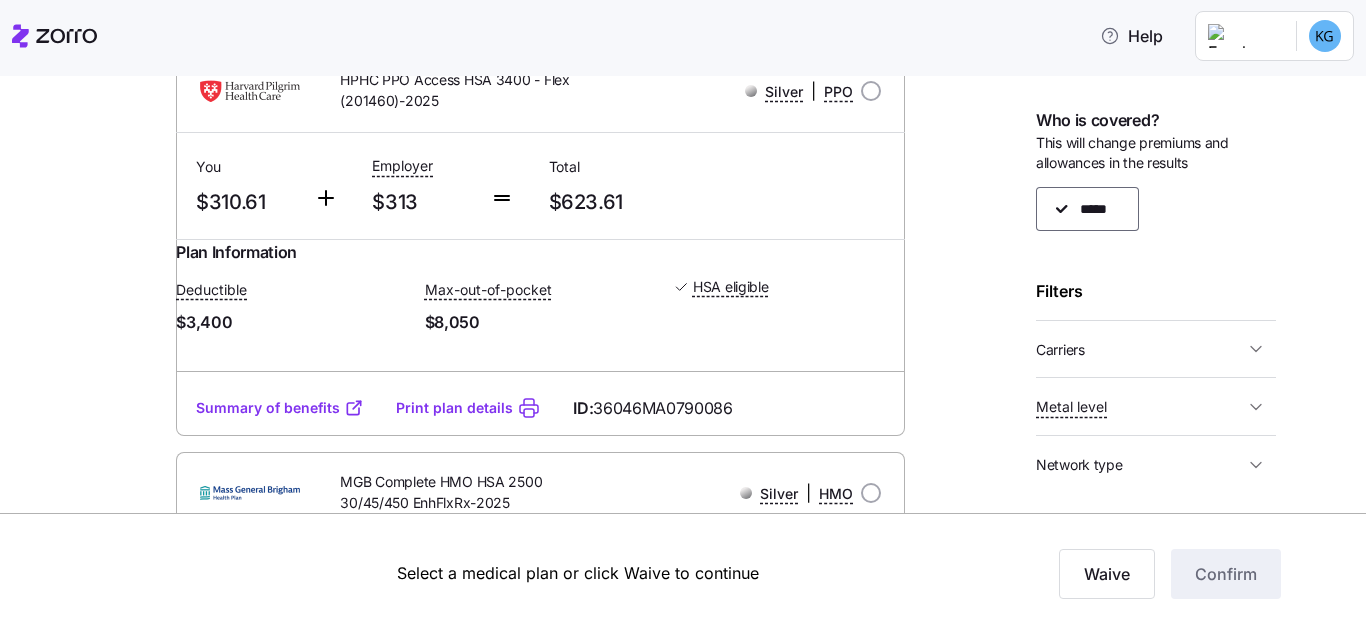 scroll, scrollTop: 3828, scrollLeft: 0, axis: vertical 